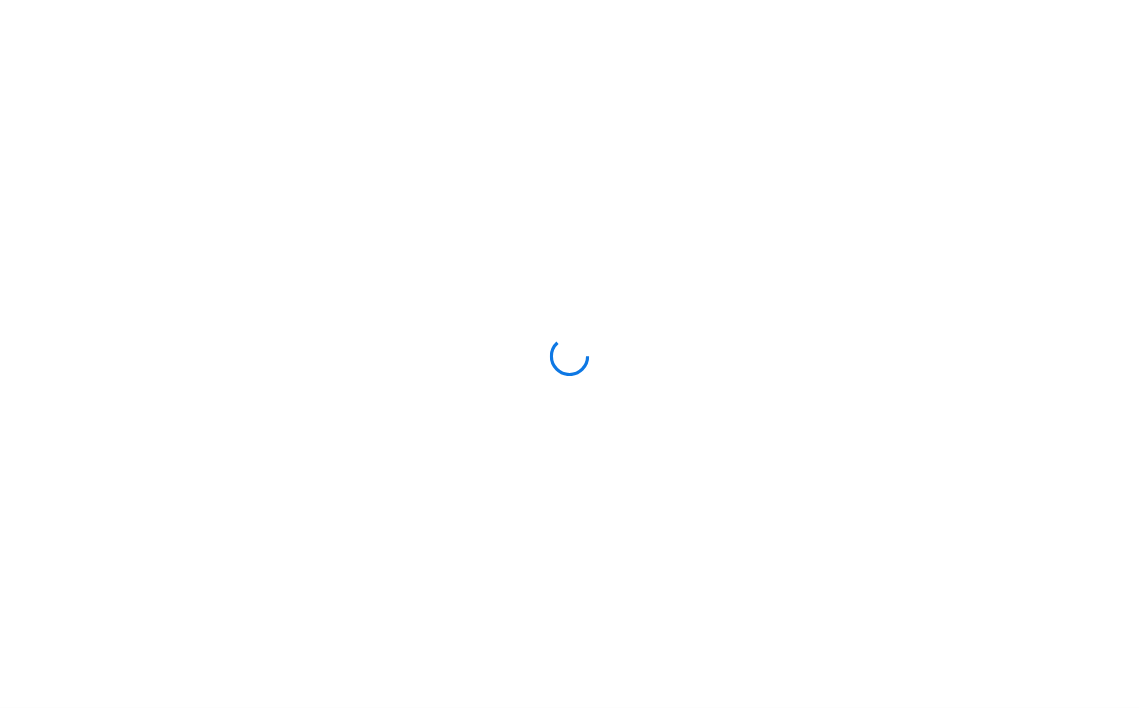 scroll, scrollTop: 0, scrollLeft: 0, axis: both 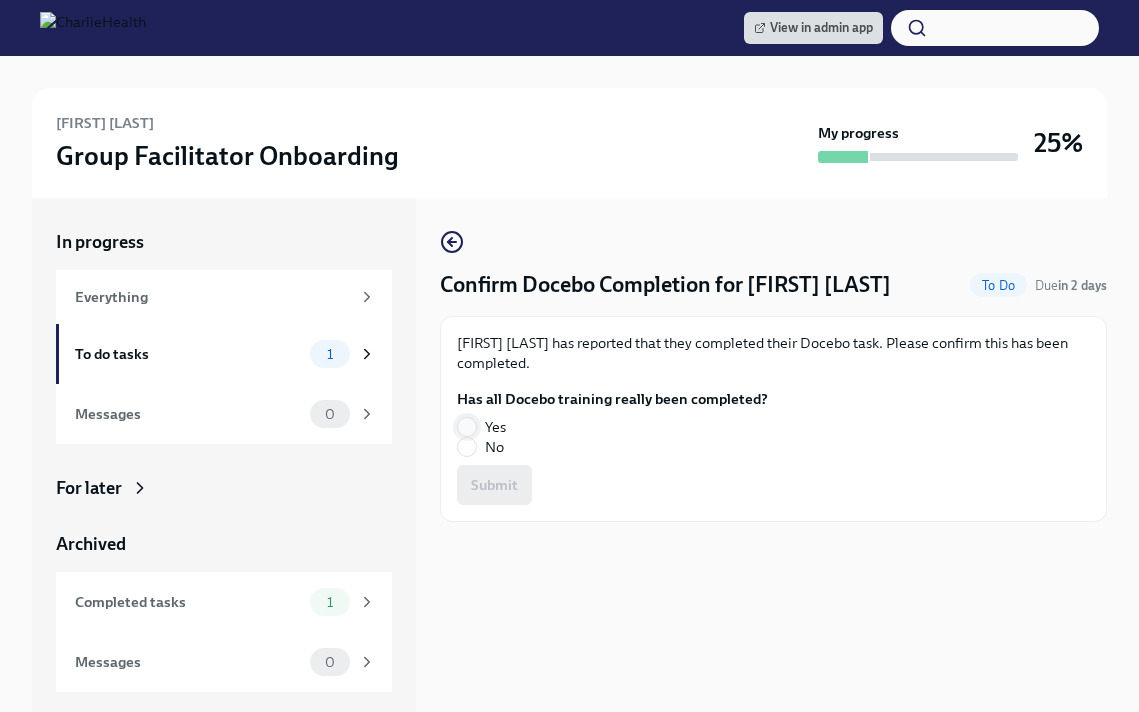 click on "Yes" at bounding box center [467, 427] 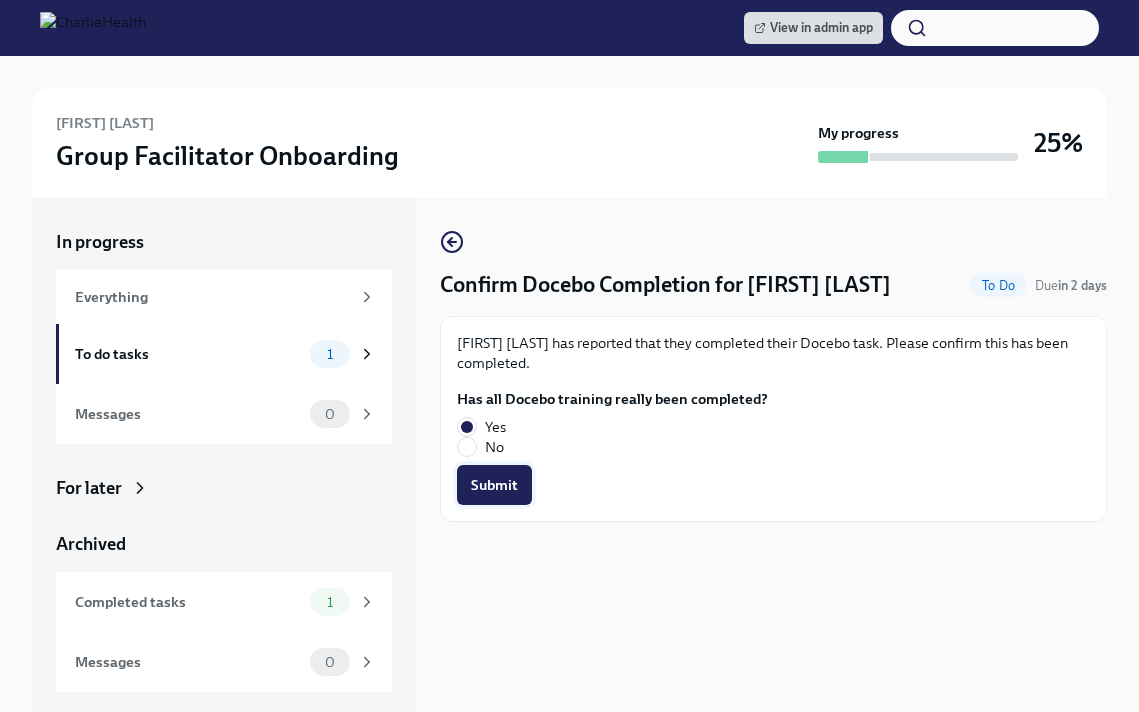 click on "Submit" at bounding box center (494, 485) 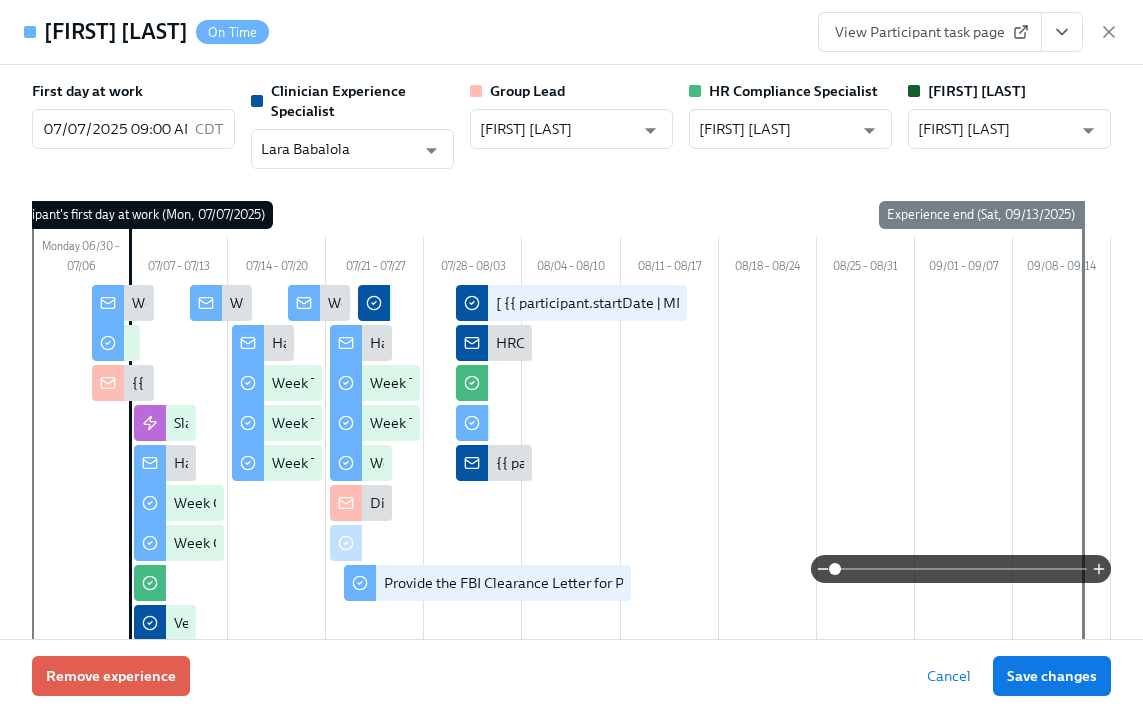 scroll, scrollTop: 1808, scrollLeft: 0, axis: vertical 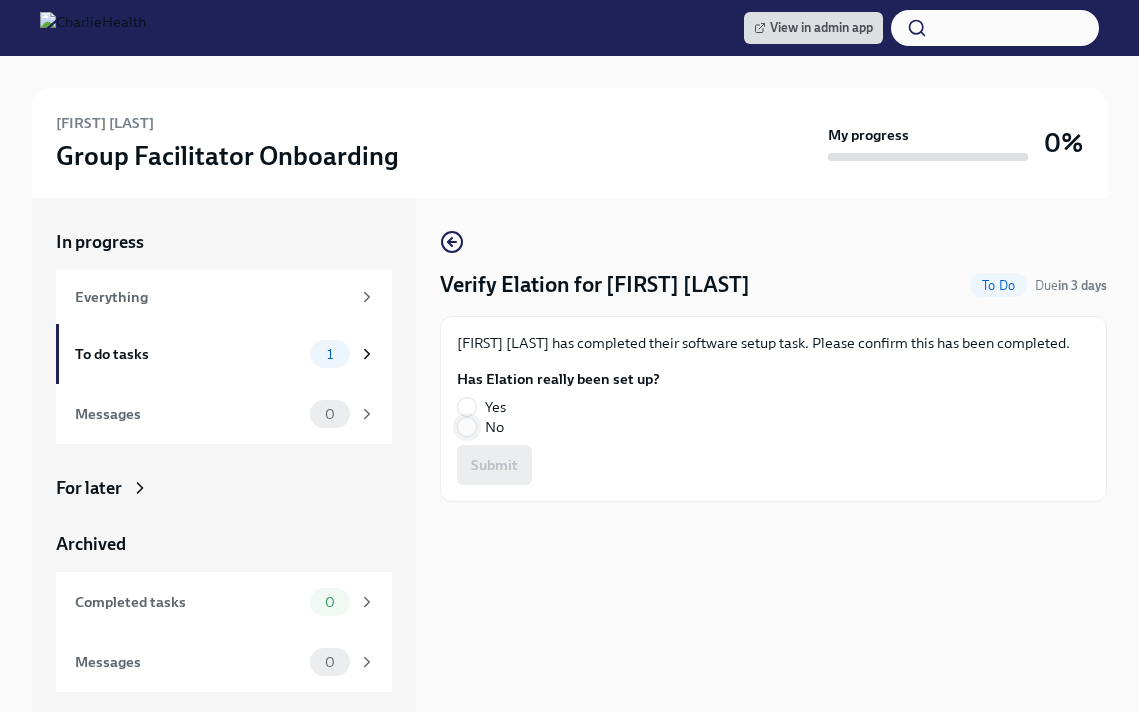 click on "No" at bounding box center (467, 427) 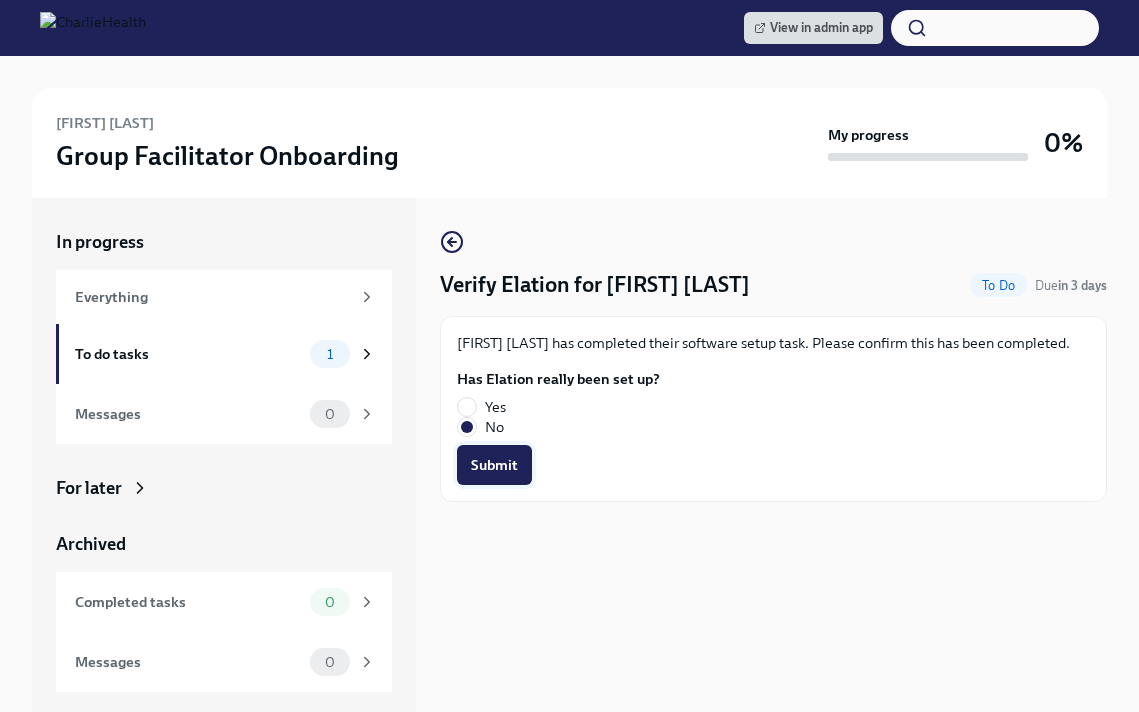 click on "Submit" at bounding box center [494, 465] 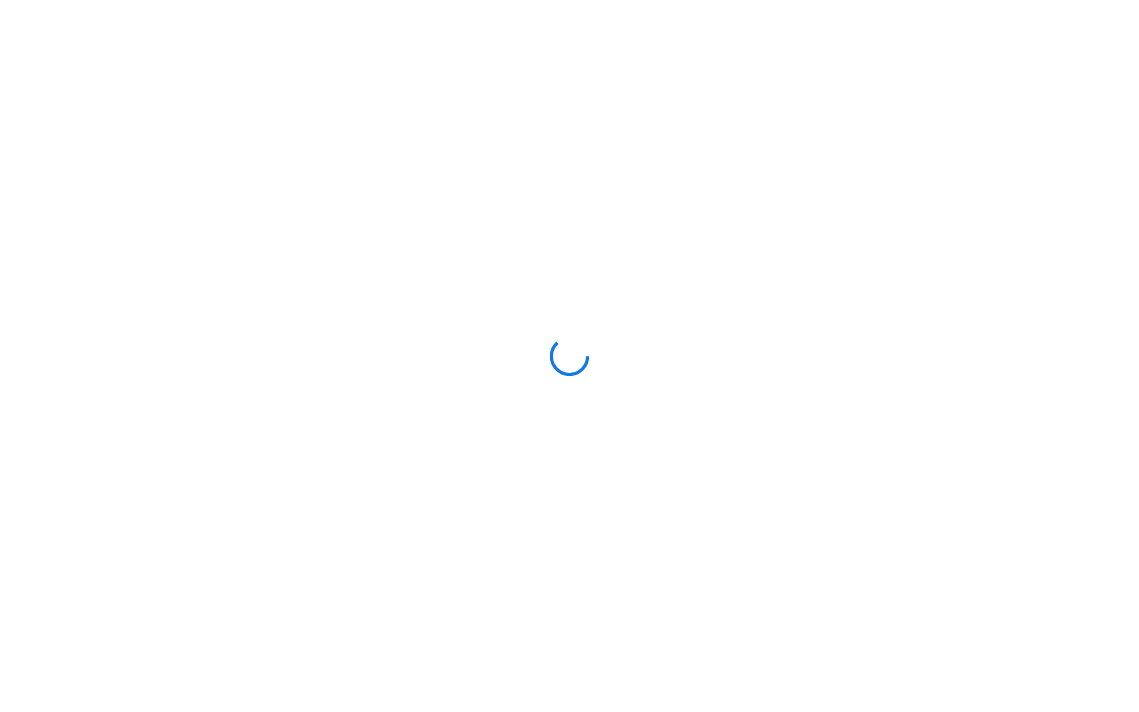 scroll, scrollTop: 0, scrollLeft: 0, axis: both 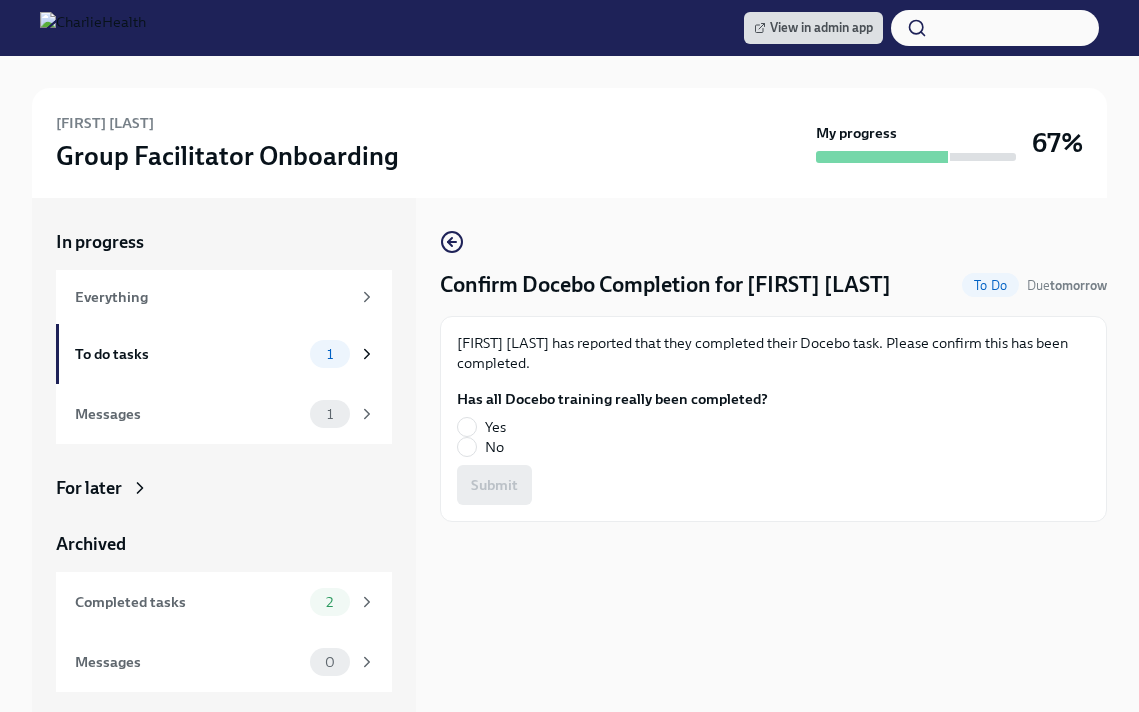 click on "Yes" at bounding box center (604, 427) 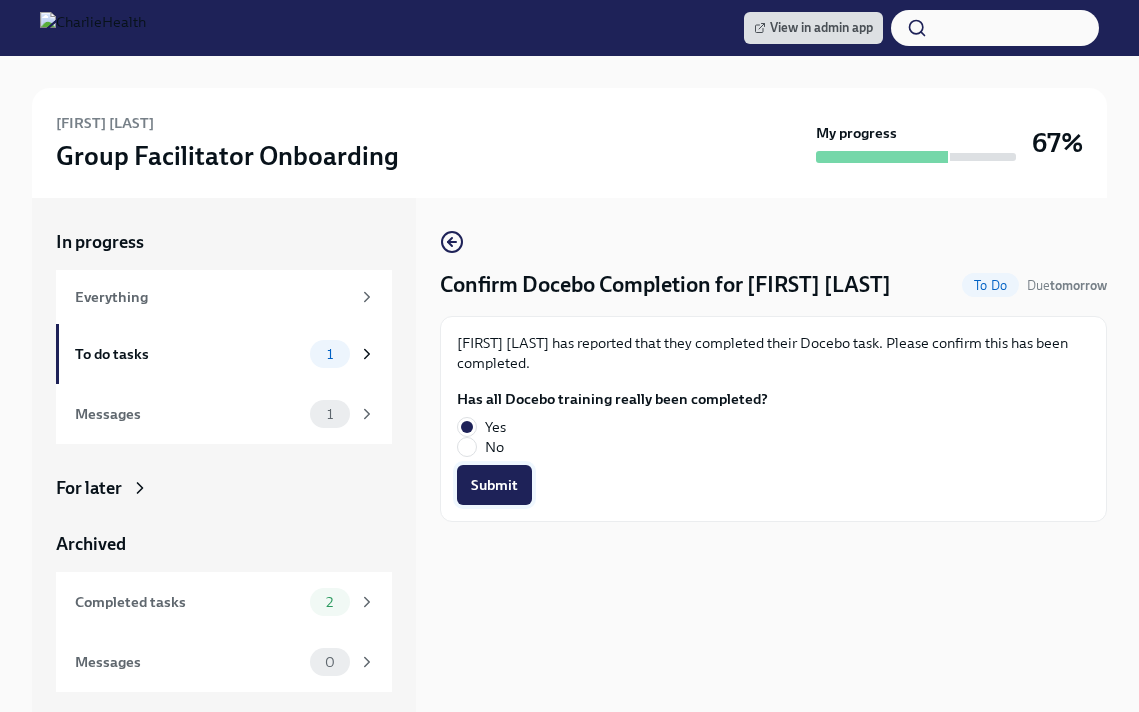 click on "Submit" at bounding box center (494, 485) 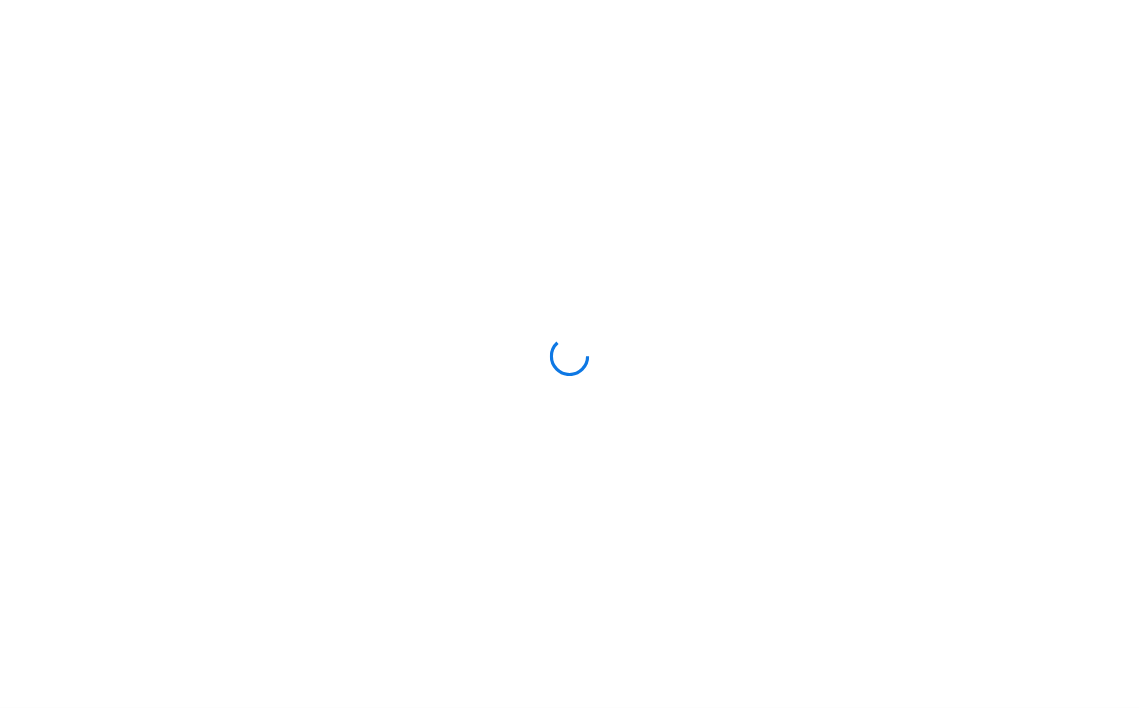 scroll, scrollTop: 0, scrollLeft: 0, axis: both 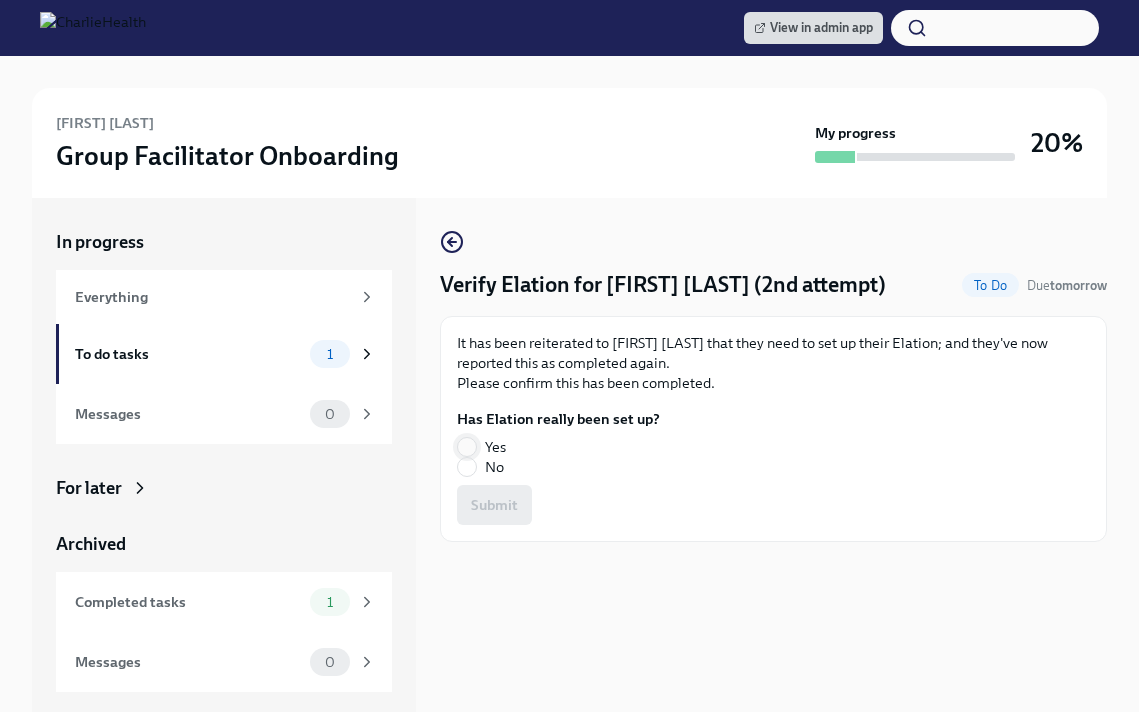 click on "Yes" at bounding box center [467, 447] 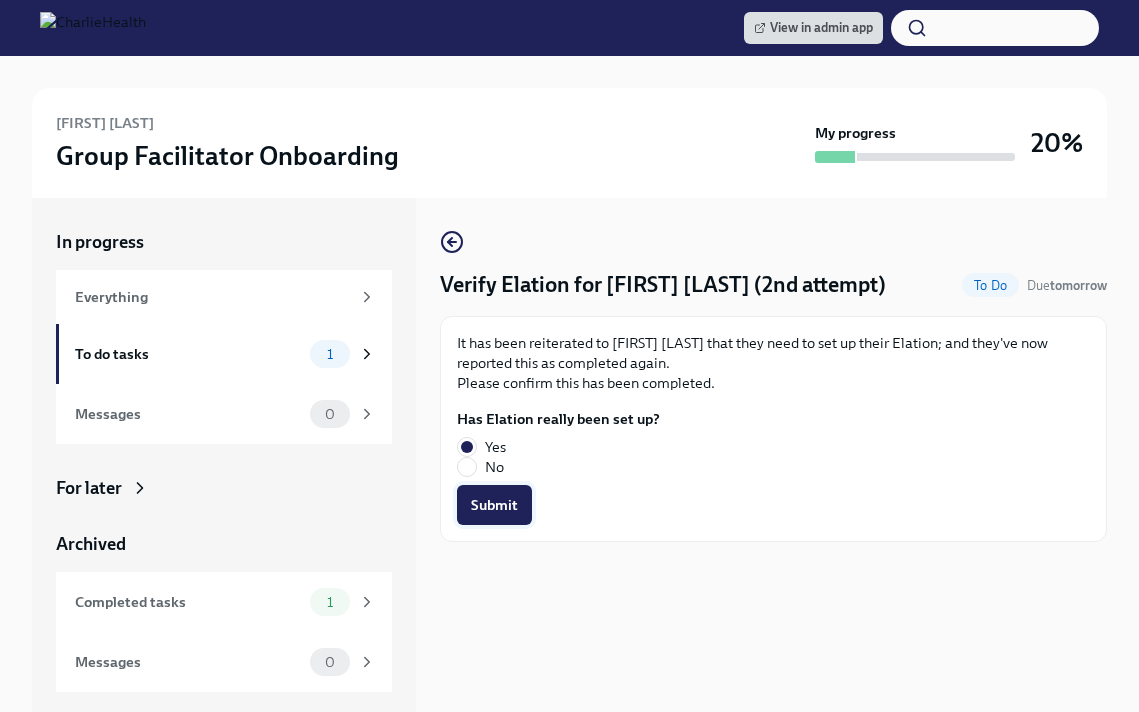 click on "Submit" at bounding box center [494, 505] 